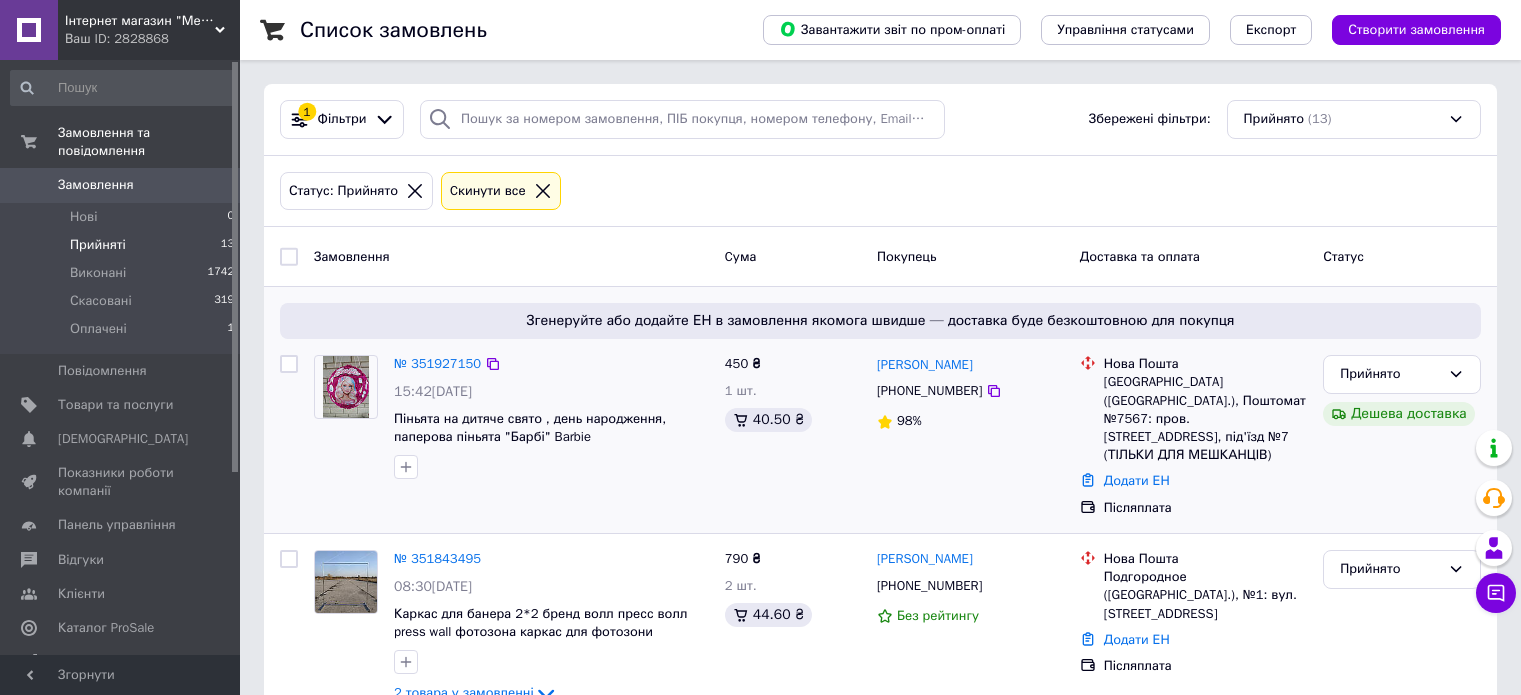scroll, scrollTop: 0, scrollLeft: 0, axis: both 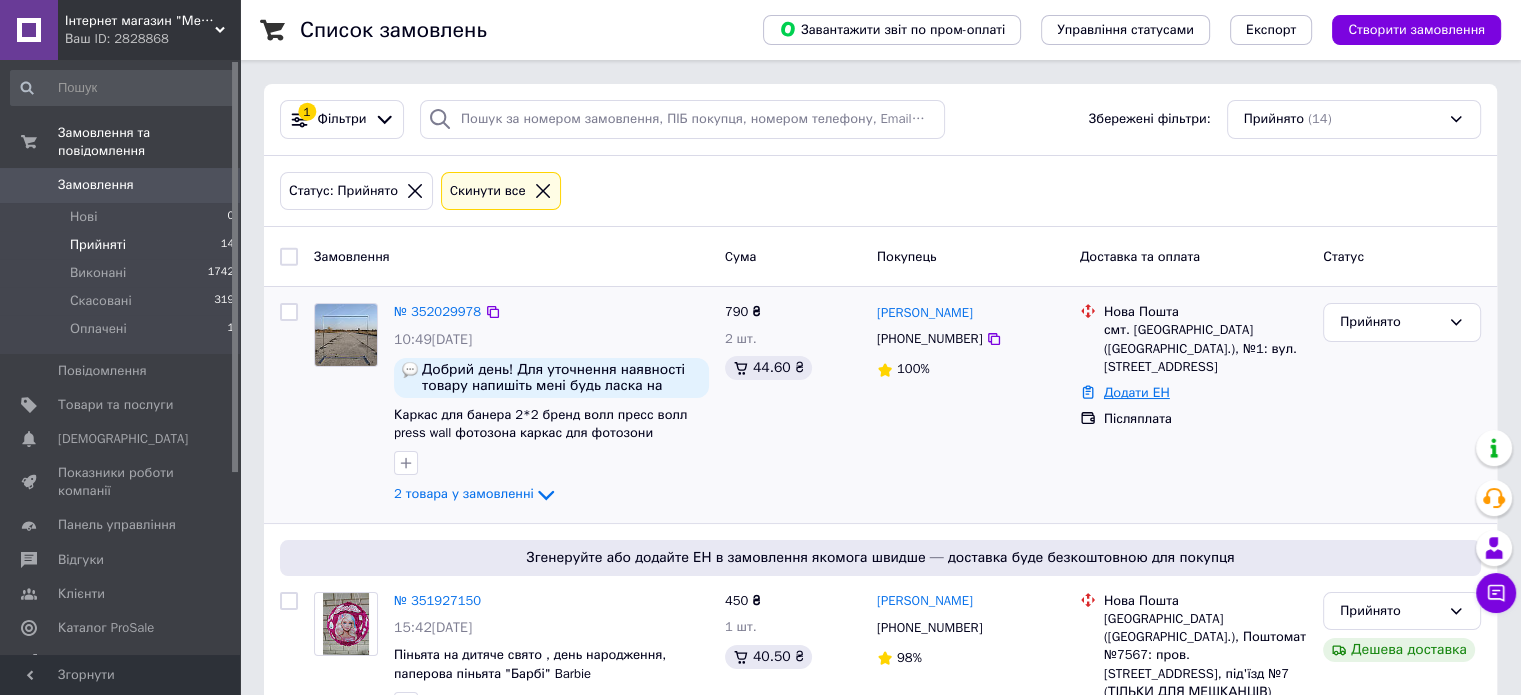 click on "Додати ЕН" at bounding box center (1137, 392) 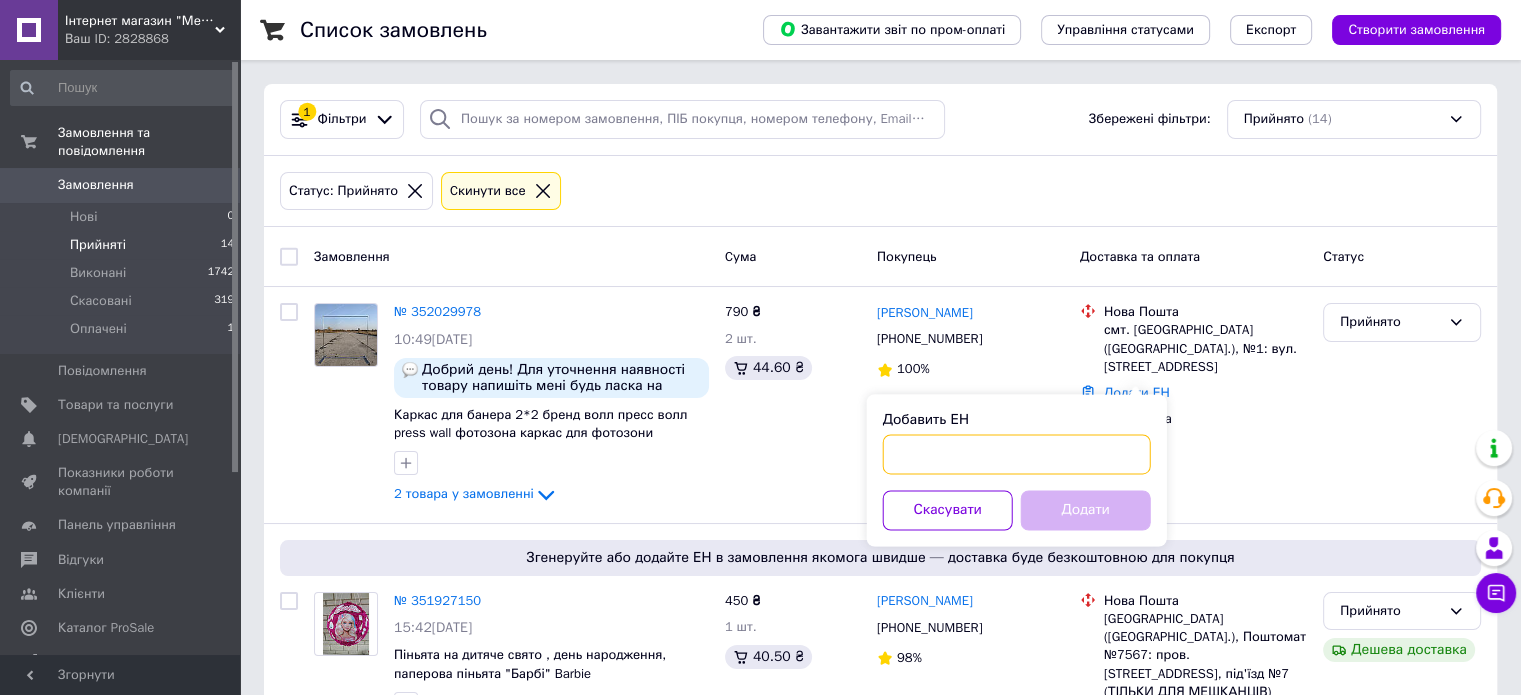 click on "Добавить ЕН" at bounding box center (1017, 454) 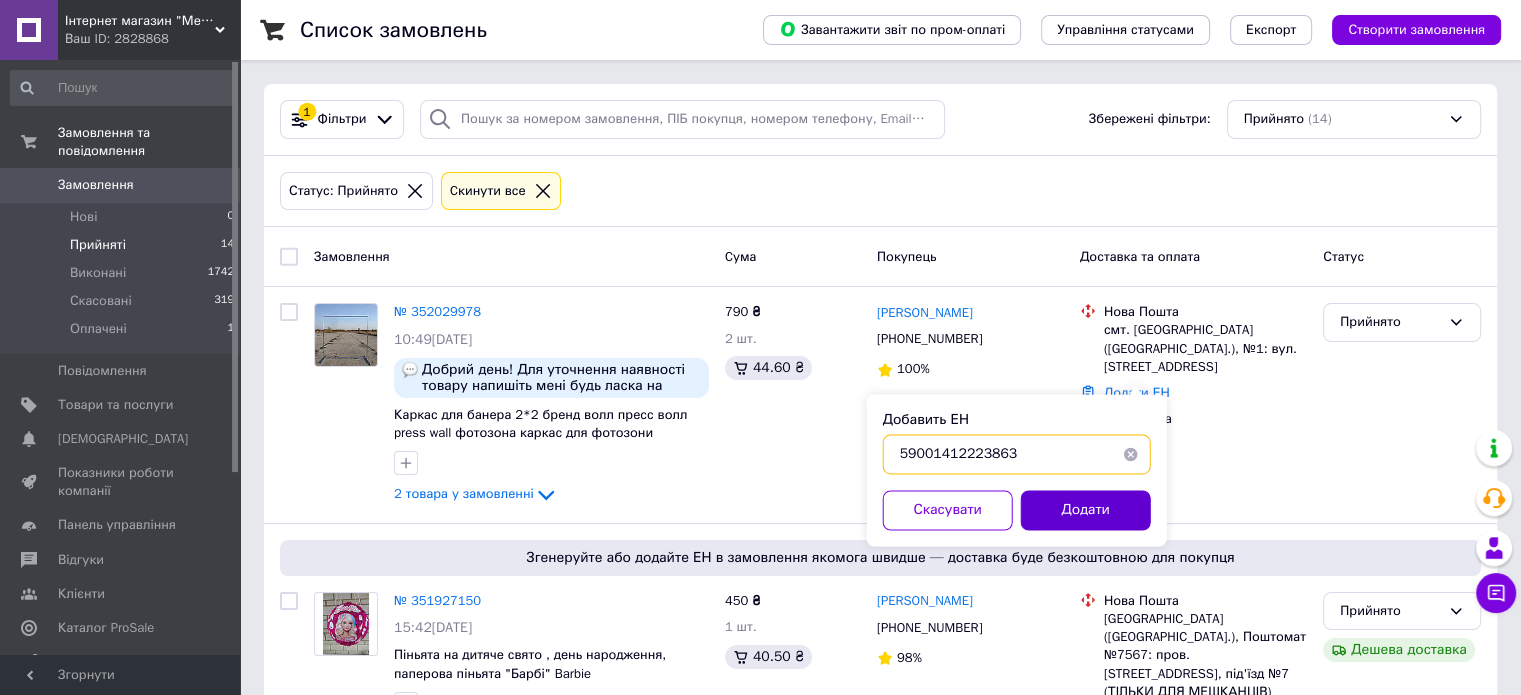 type on "59001412223863" 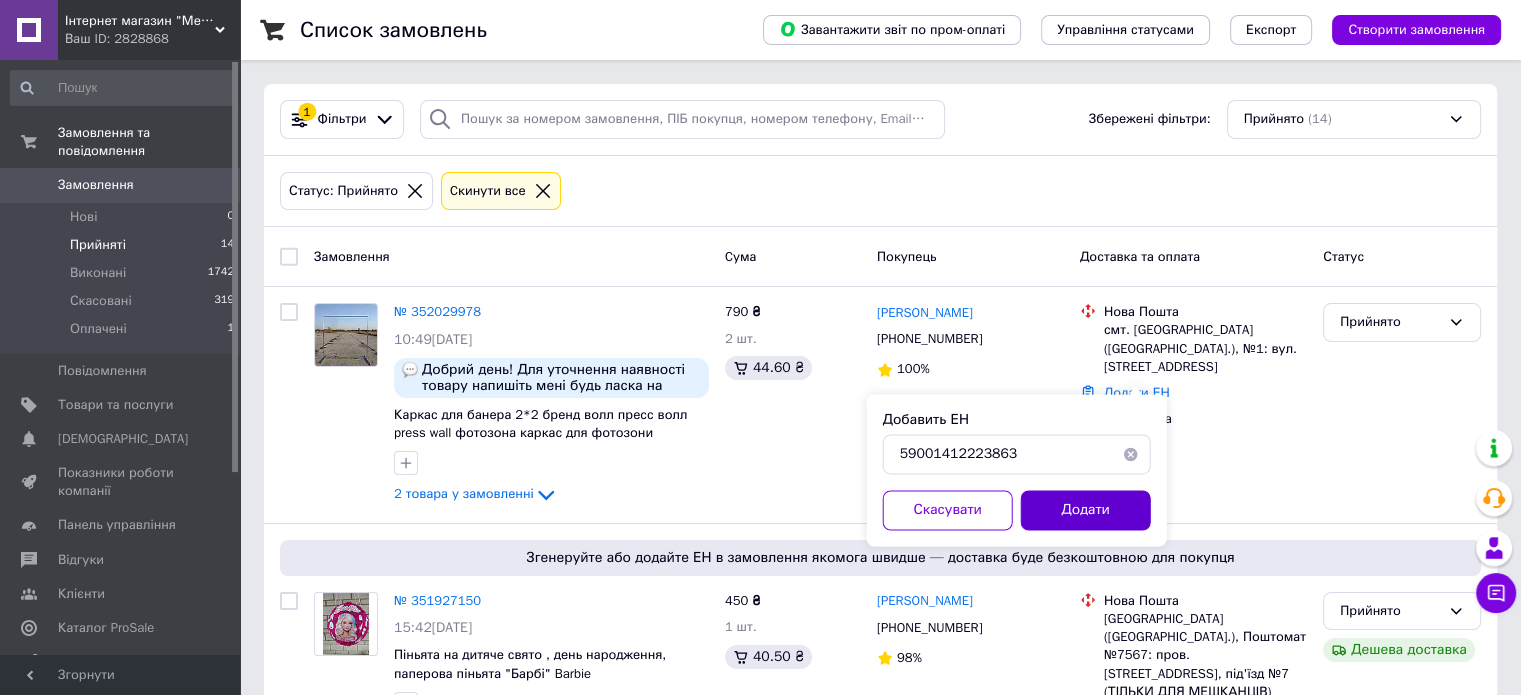 click on "Додати" at bounding box center (1086, 510) 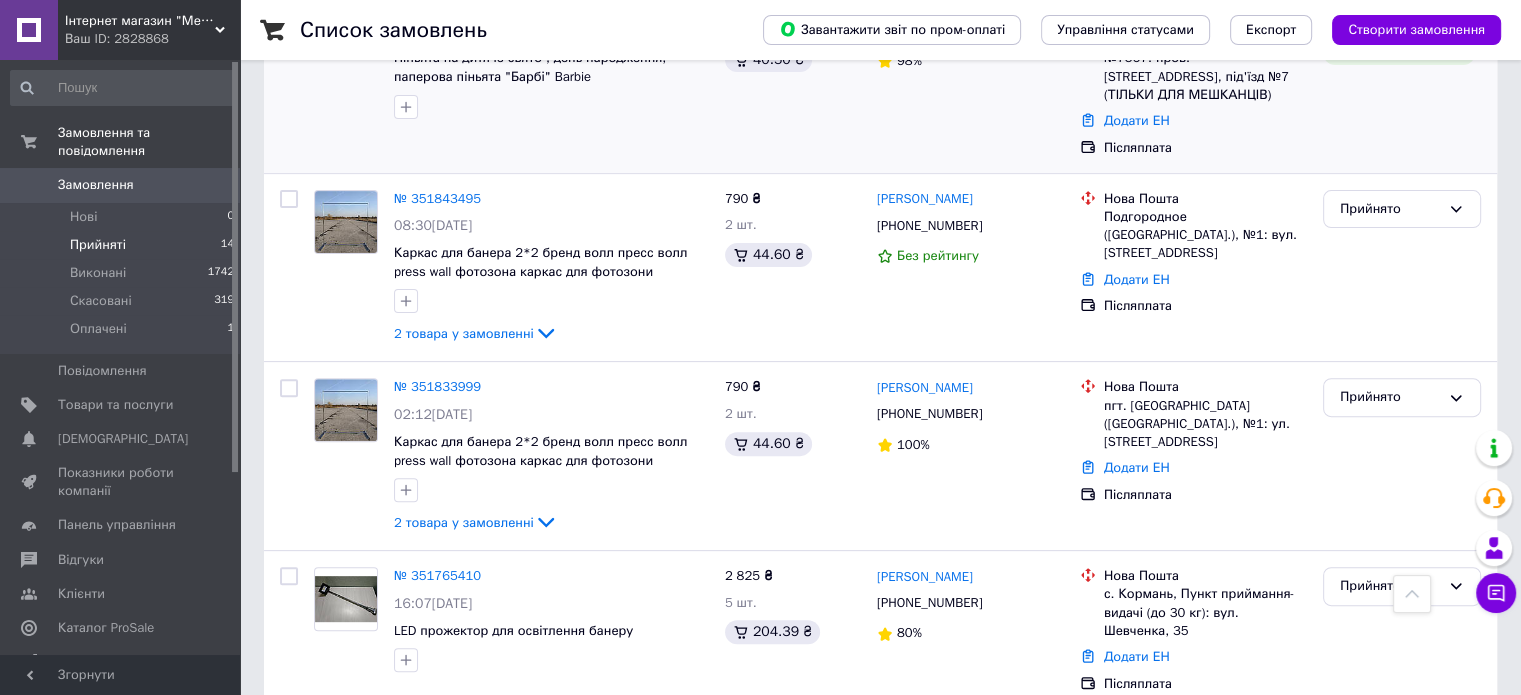 scroll, scrollTop: 600, scrollLeft: 0, axis: vertical 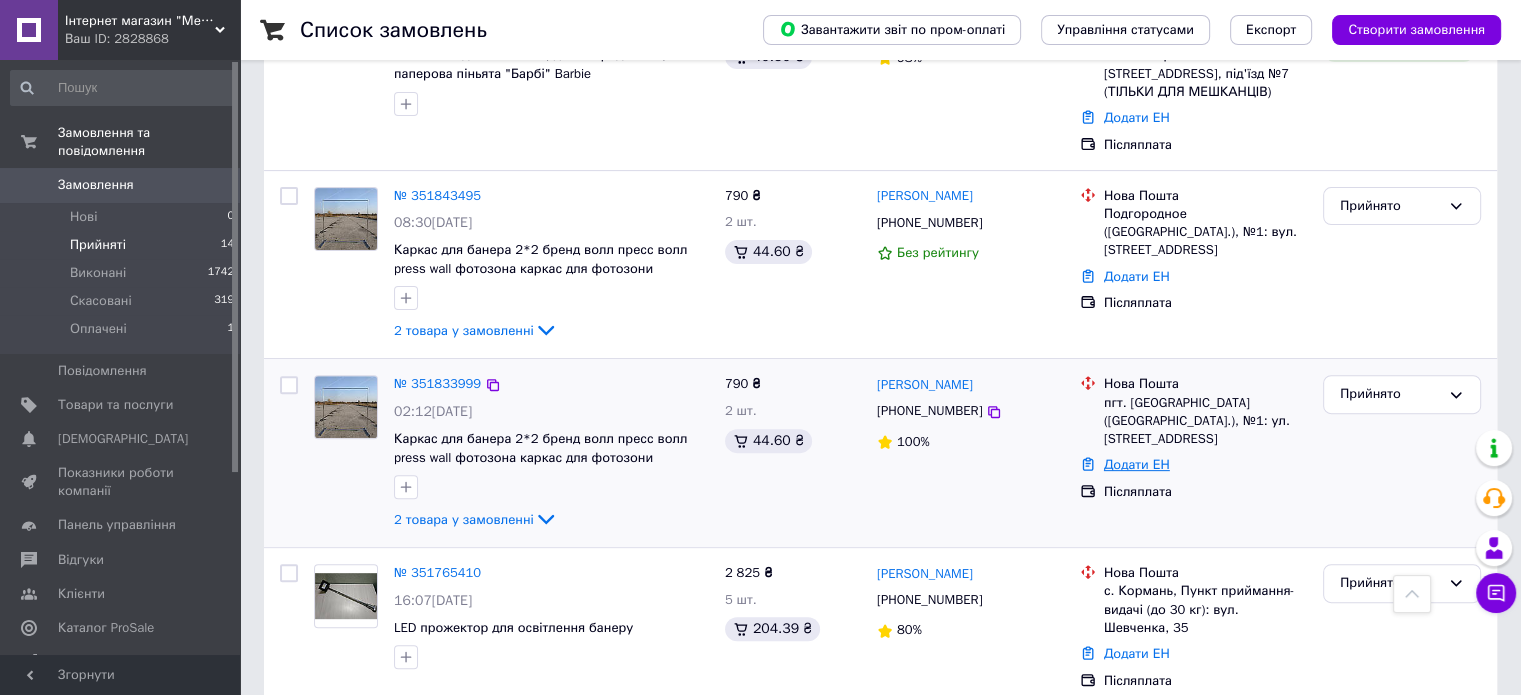 click on "Додати ЕН" at bounding box center (1137, 464) 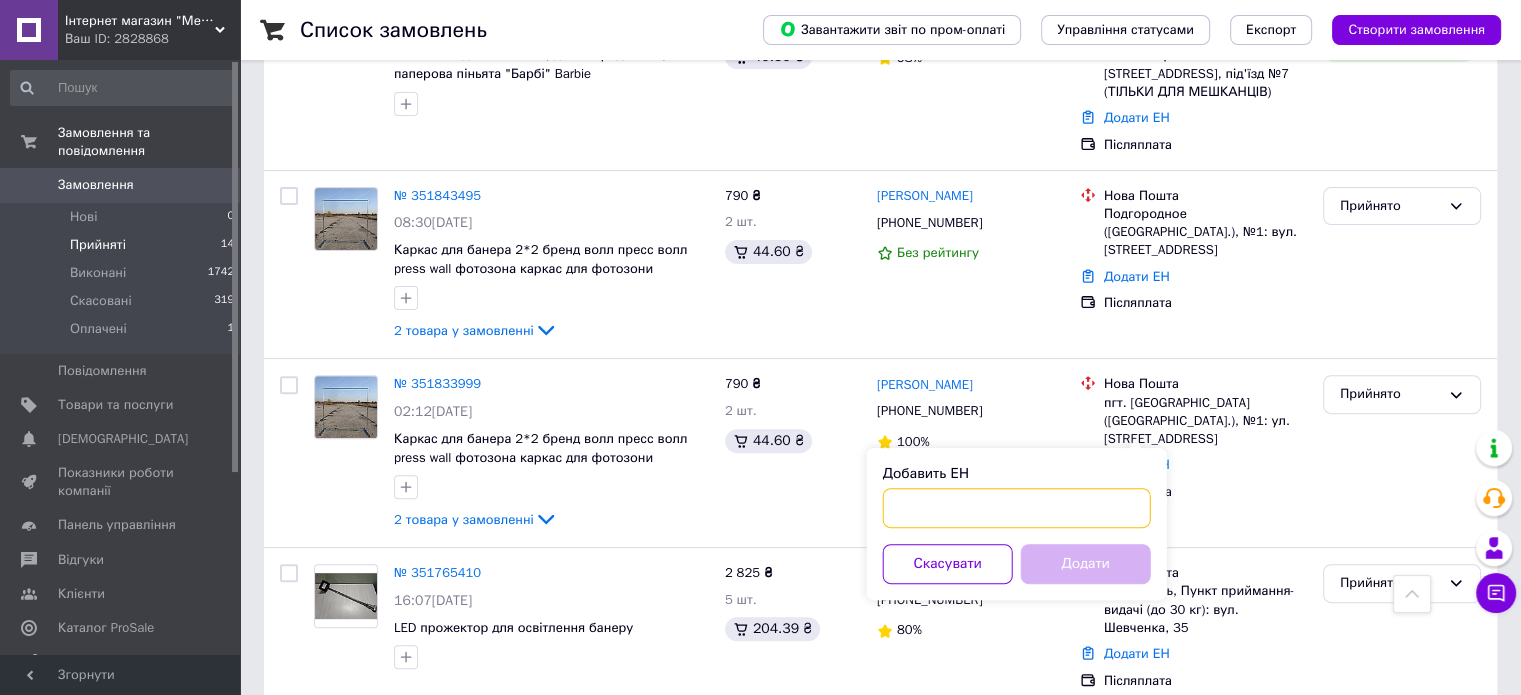 click on "Добавить ЕН" at bounding box center [1017, 508] 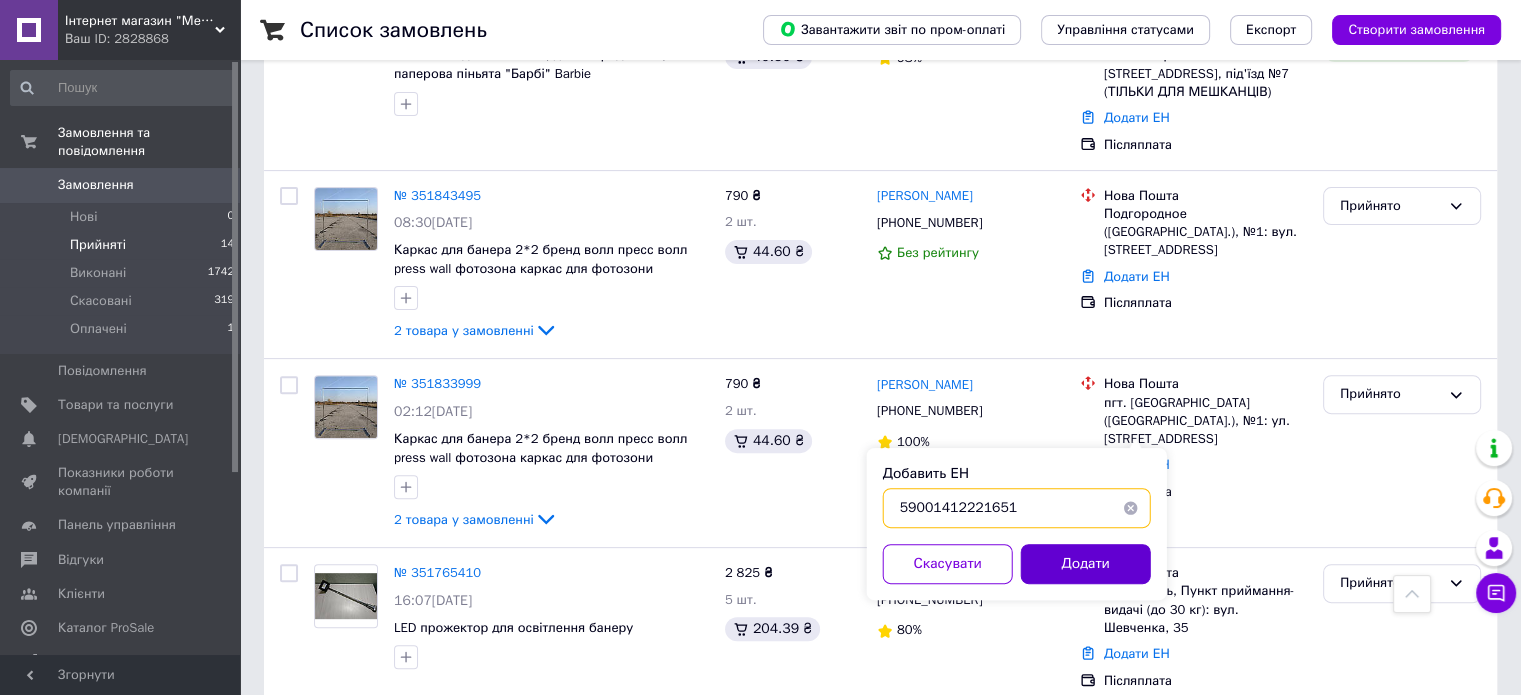 type on "59001412221651" 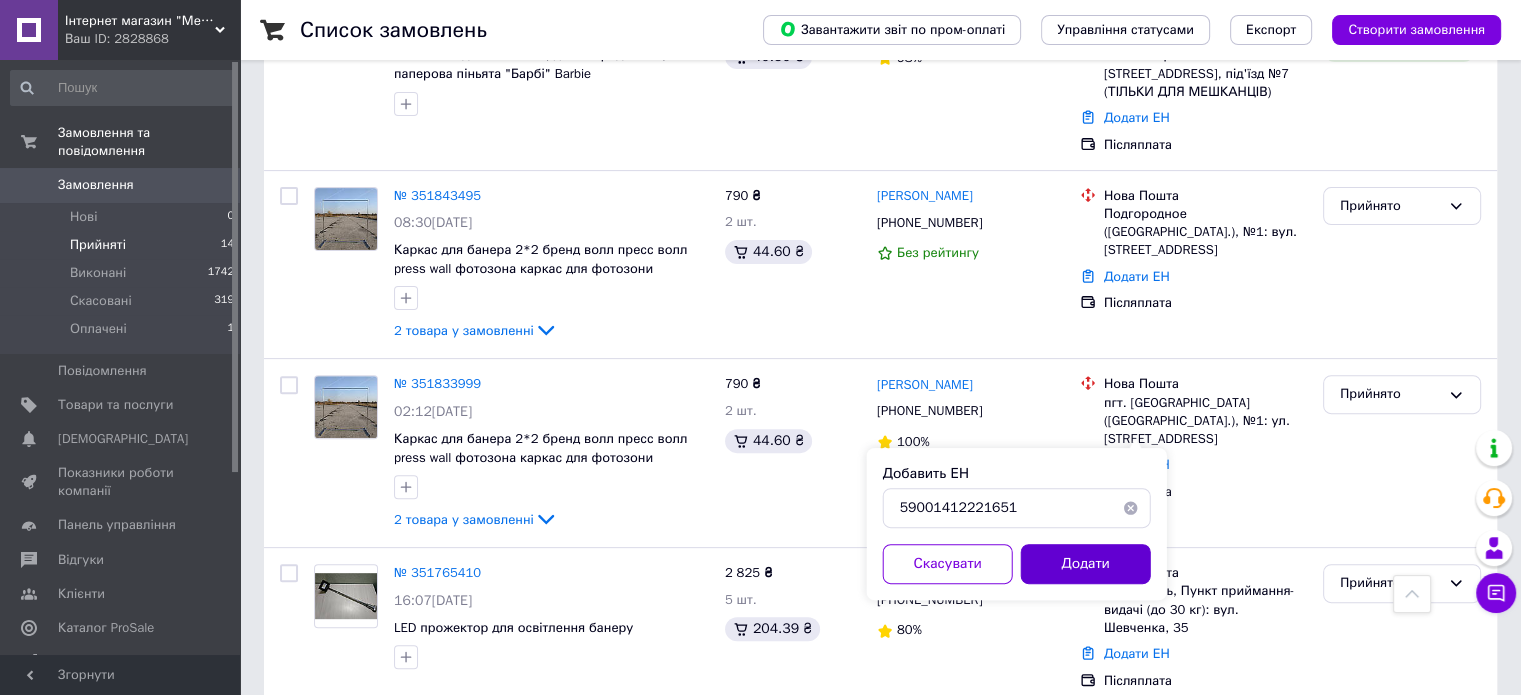 click on "Додати" at bounding box center (1086, 564) 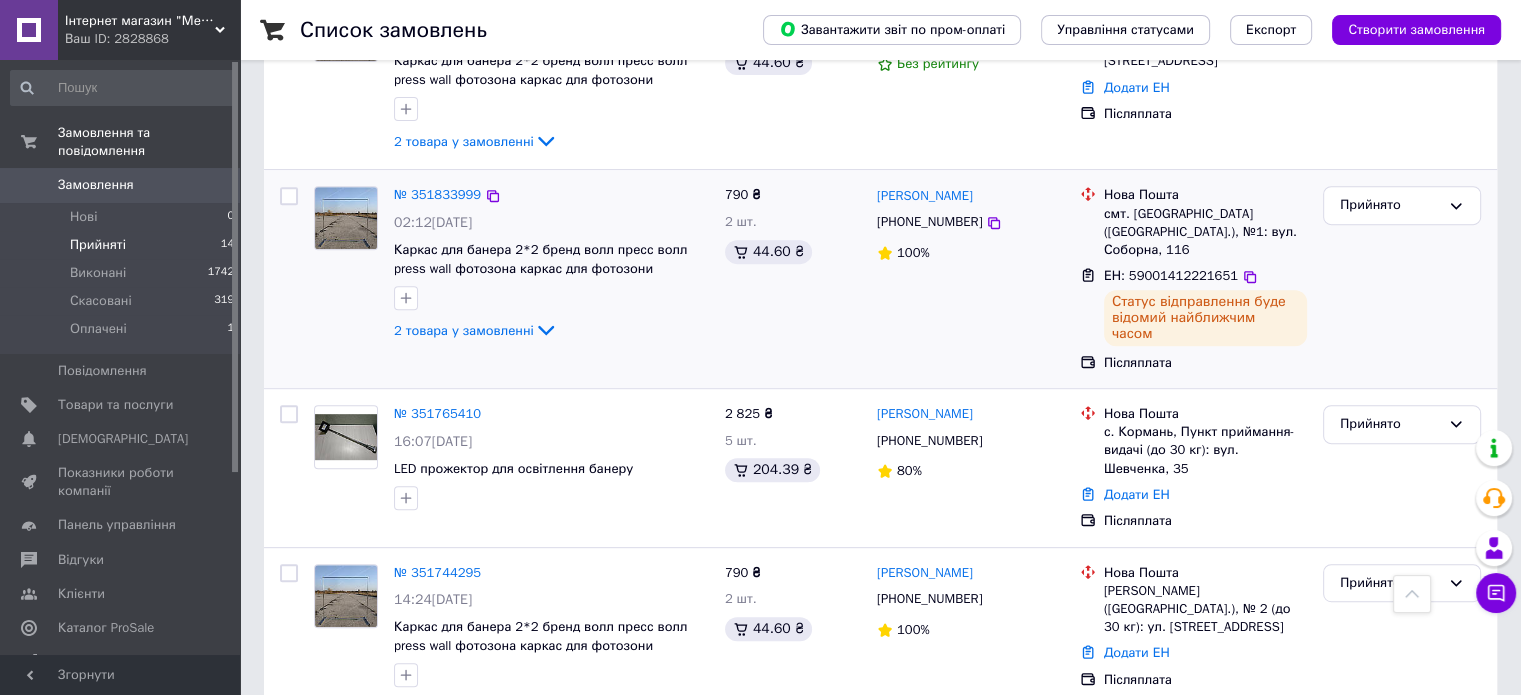 scroll, scrollTop: 900, scrollLeft: 0, axis: vertical 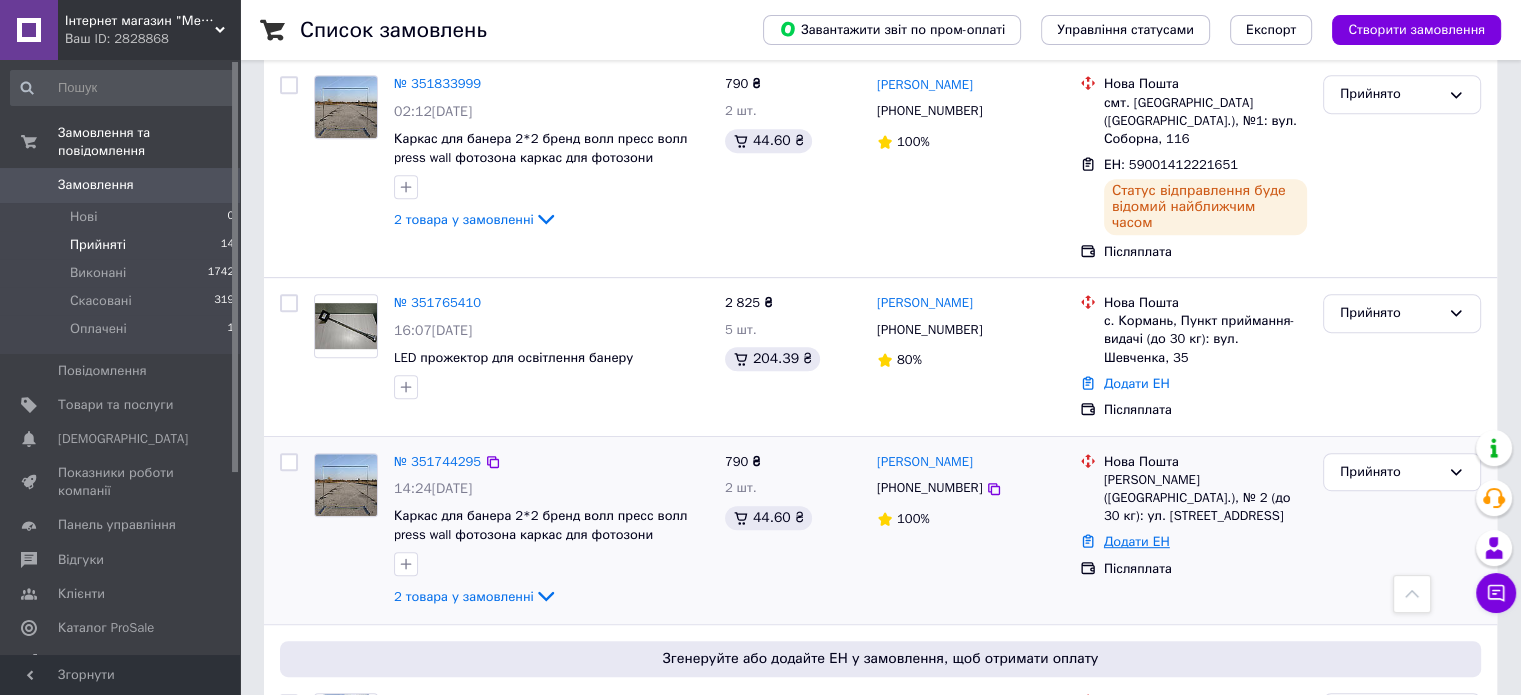 click on "Додати ЕН" at bounding box center (1137, 541) 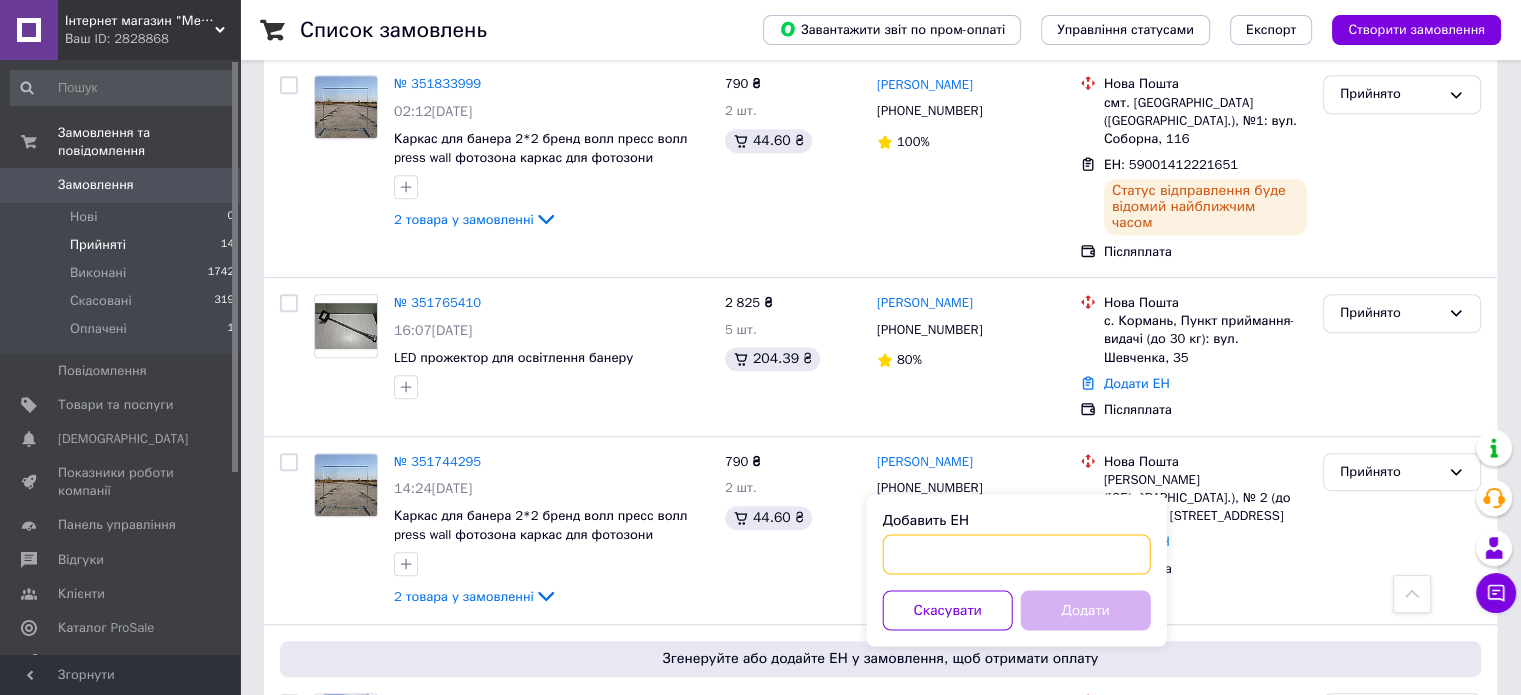 click on "Добавить ЕН" at bounding box center [1017, 554] 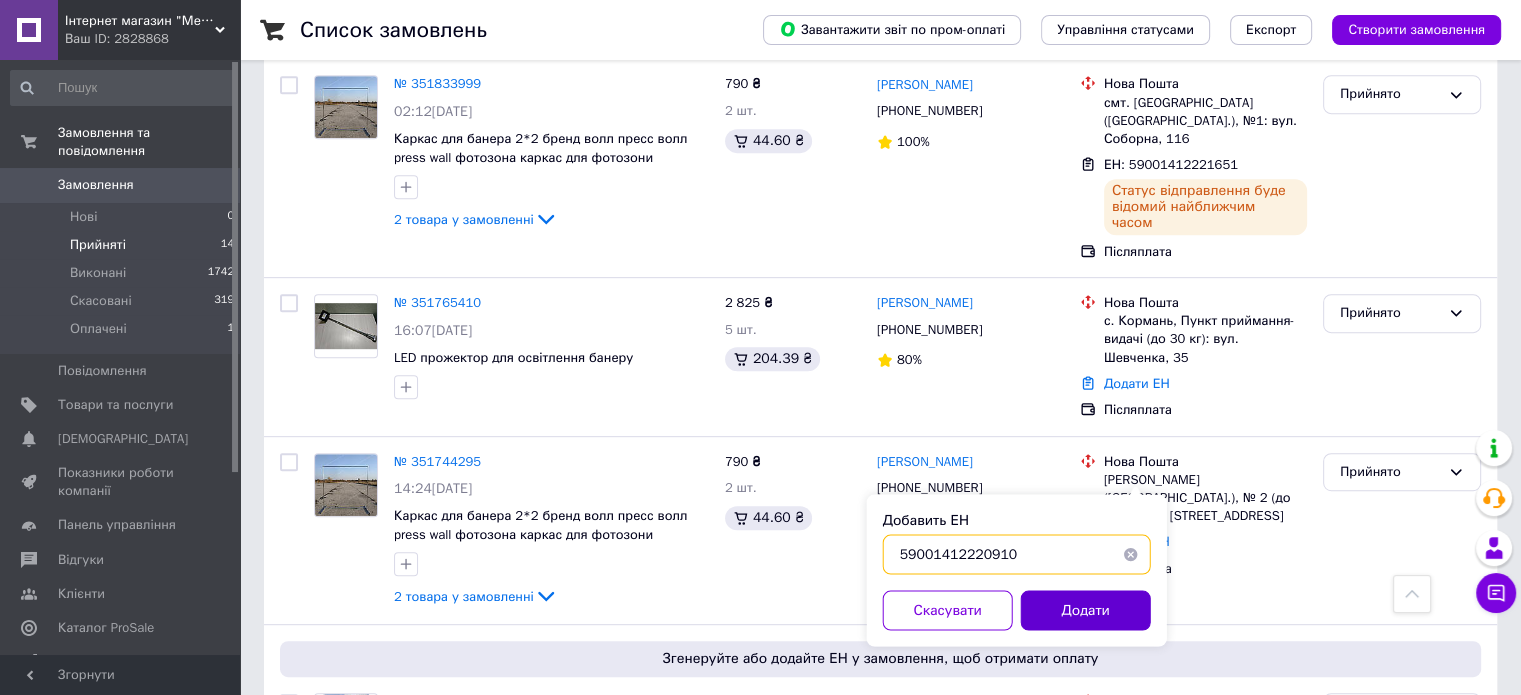 type on "59001412220910" 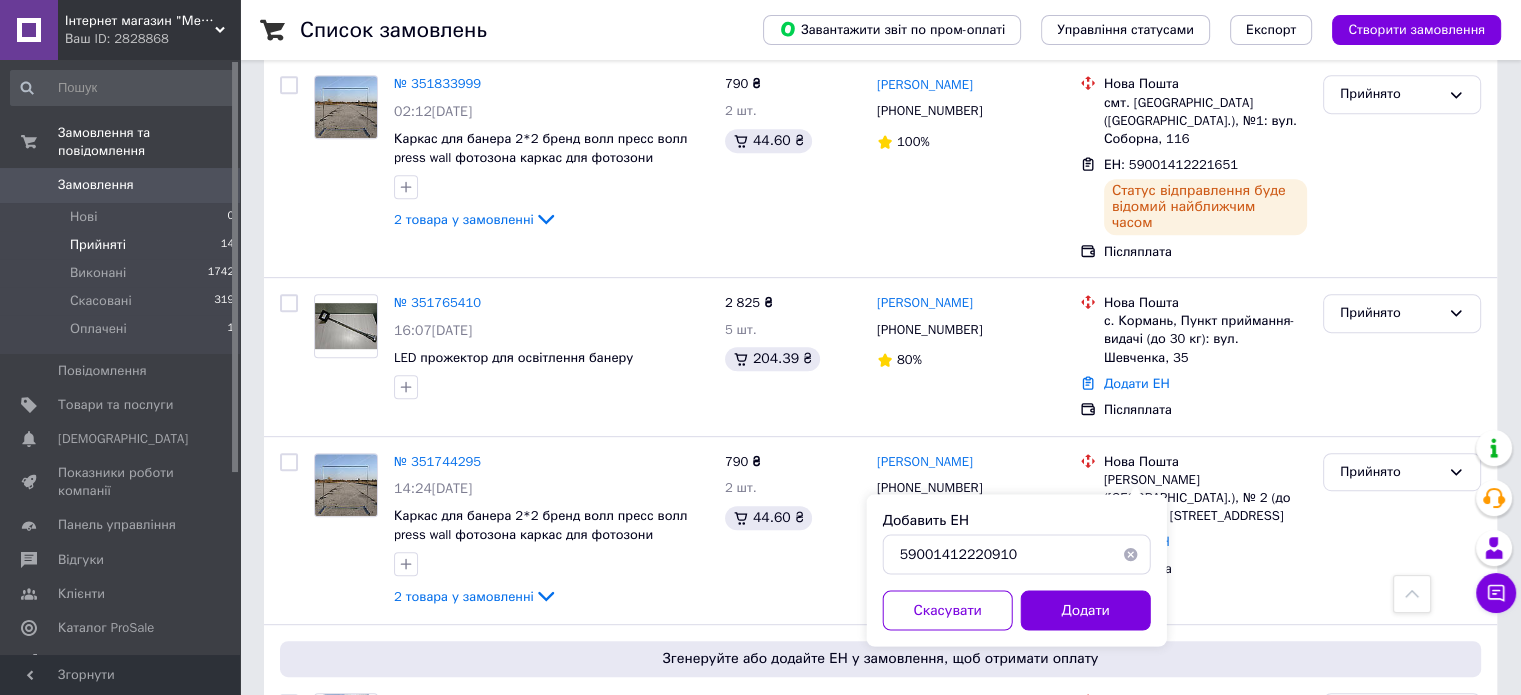 click on "Додати" at bounding box center [1086, 610] 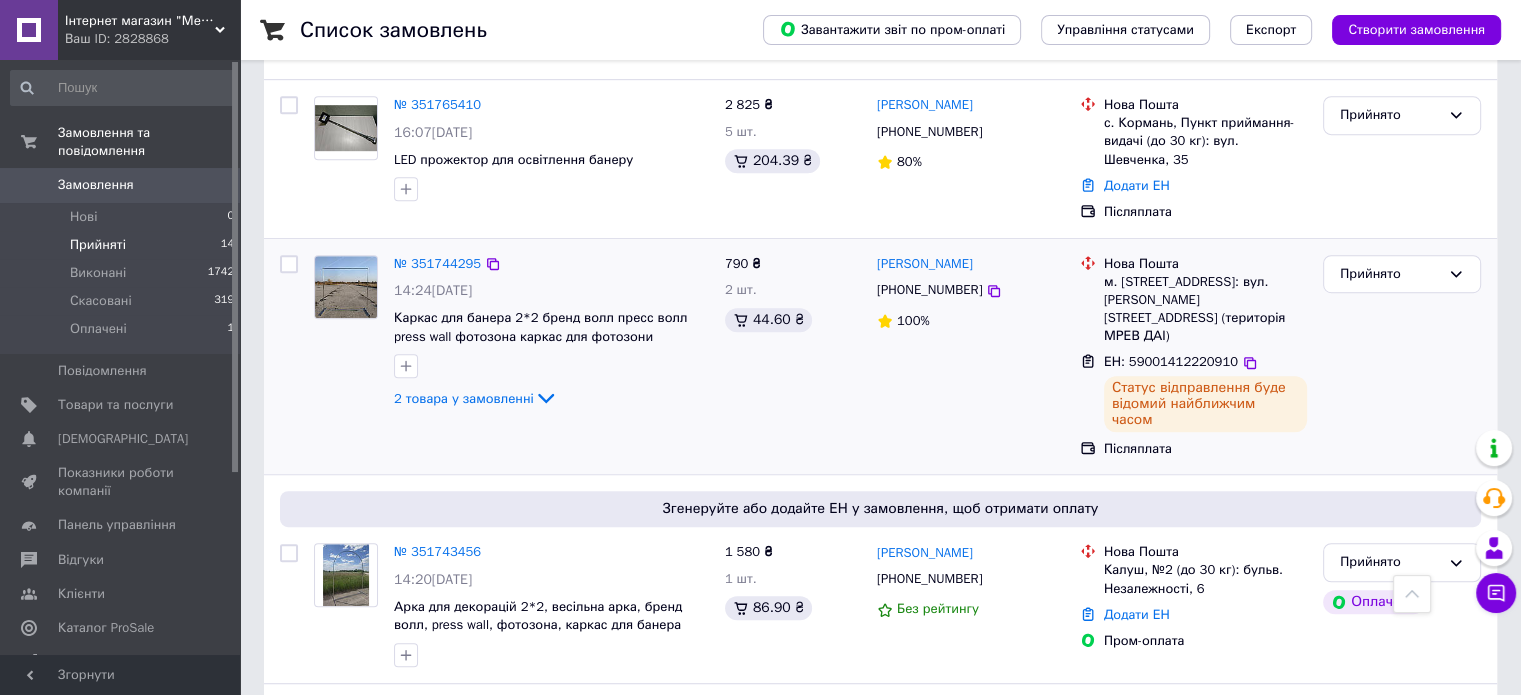 scroll, scrollTop: 1100, scrollLeft: 0, axis: vertical 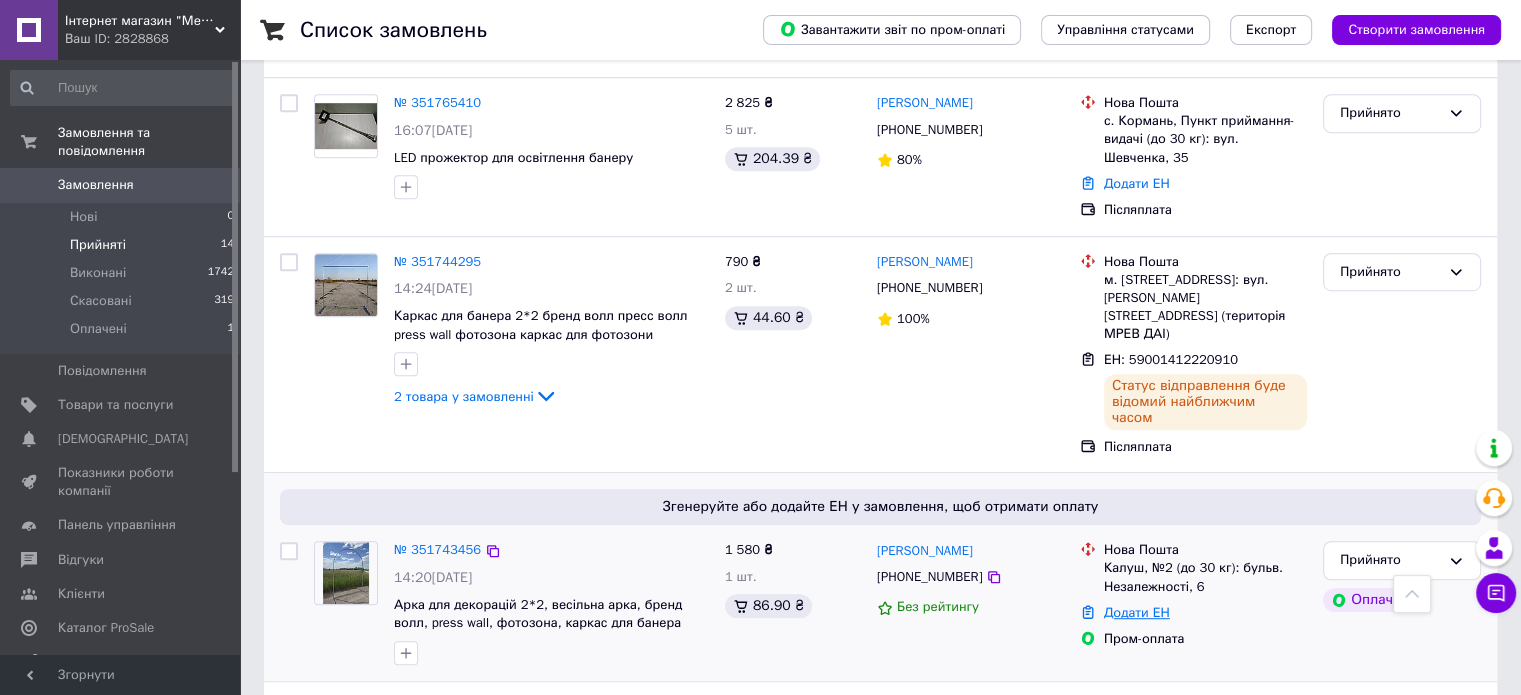 click on "Додати ЕН" at bounding box center (1137, 612) 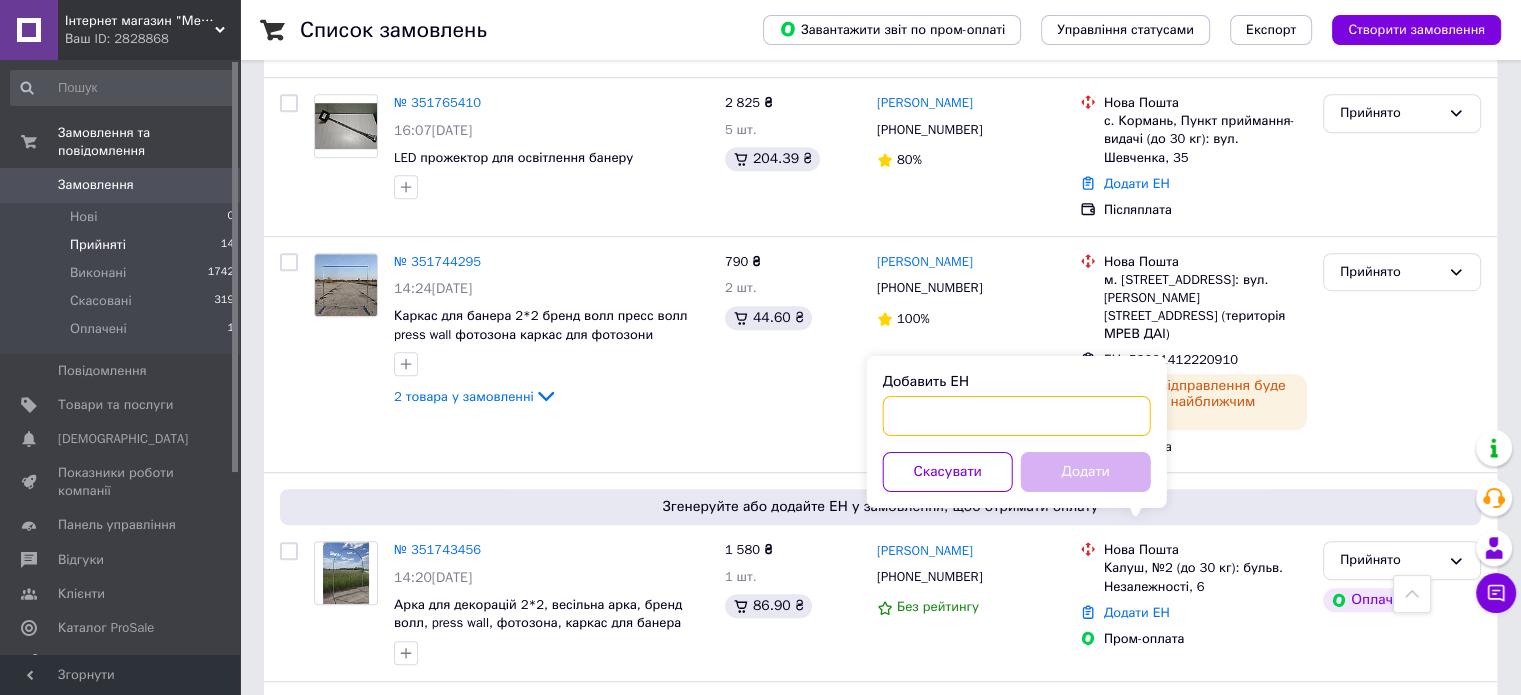click on "Добавить ЕН" at bounding box center [1017, 416] 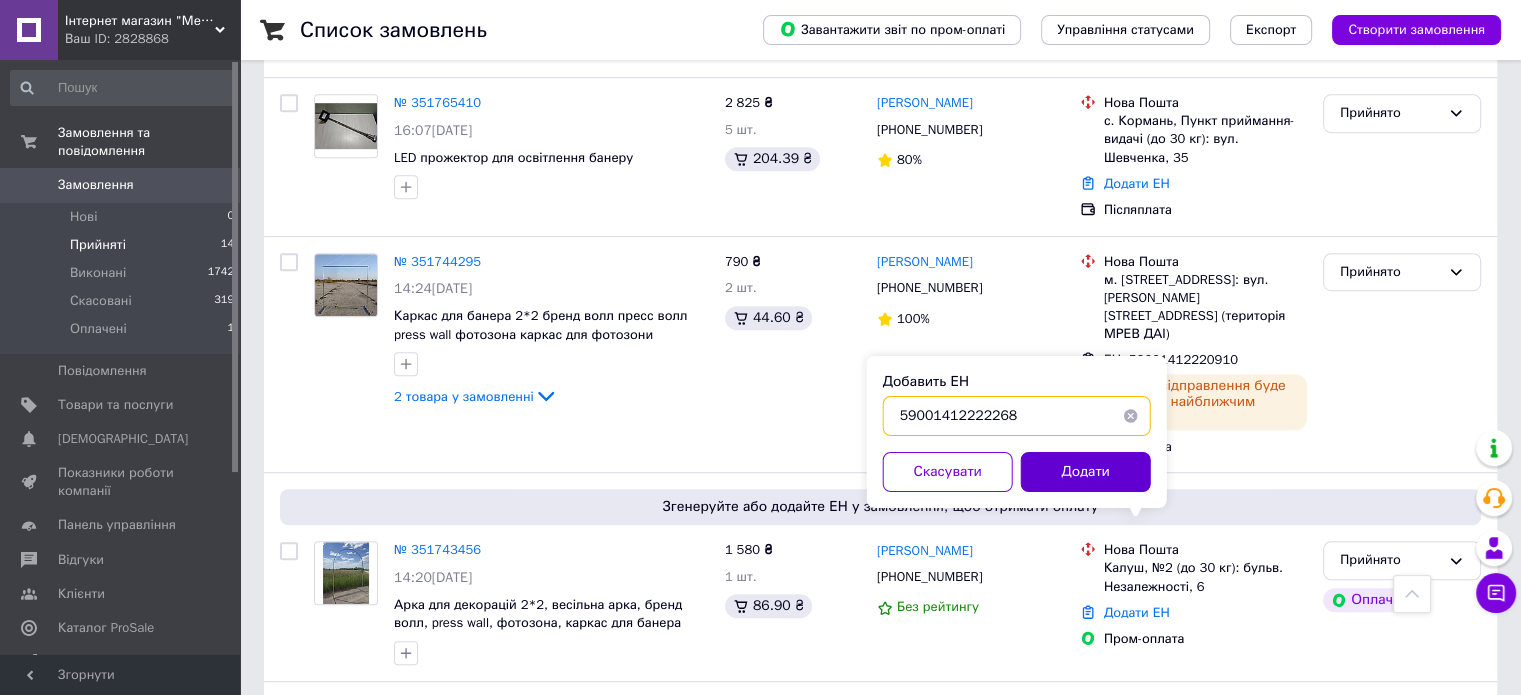 type on "59001412222268" 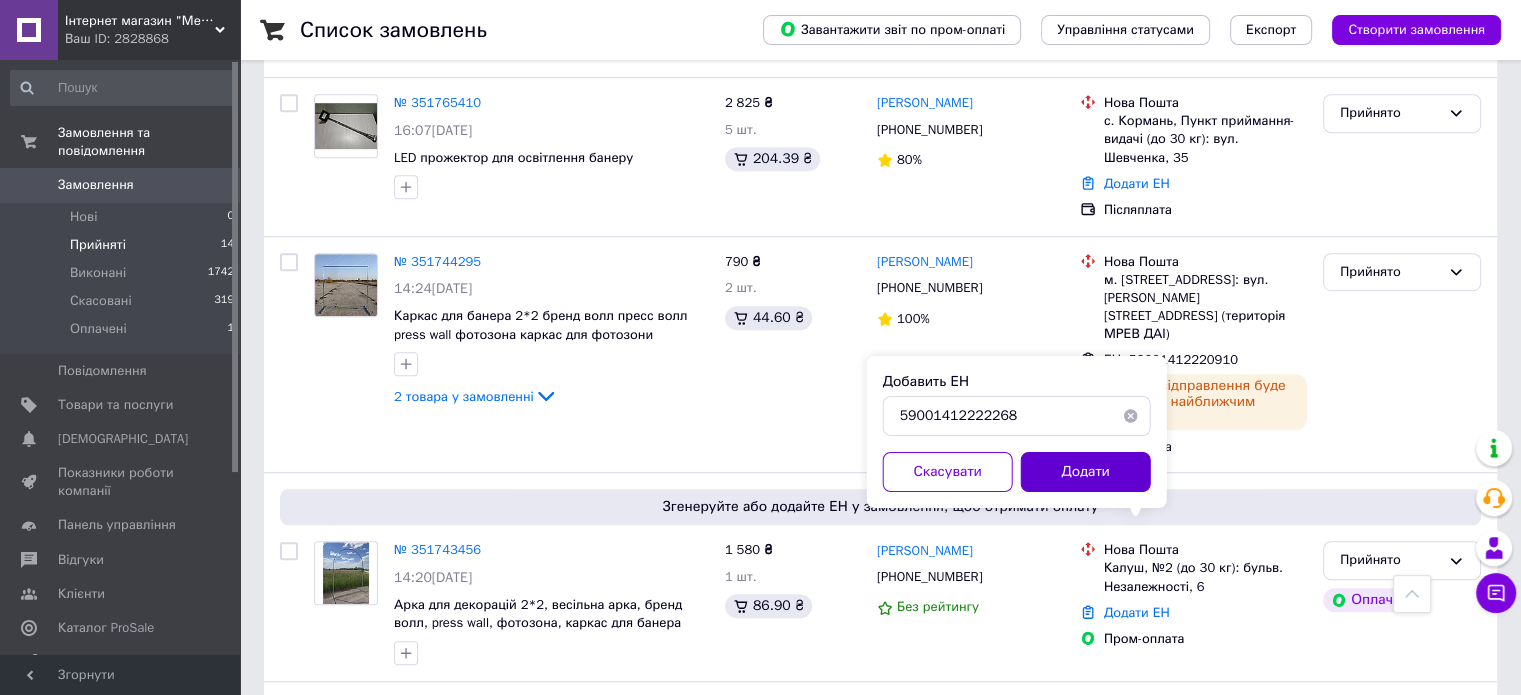click on "Додати" at bounding box center (1086, 472) 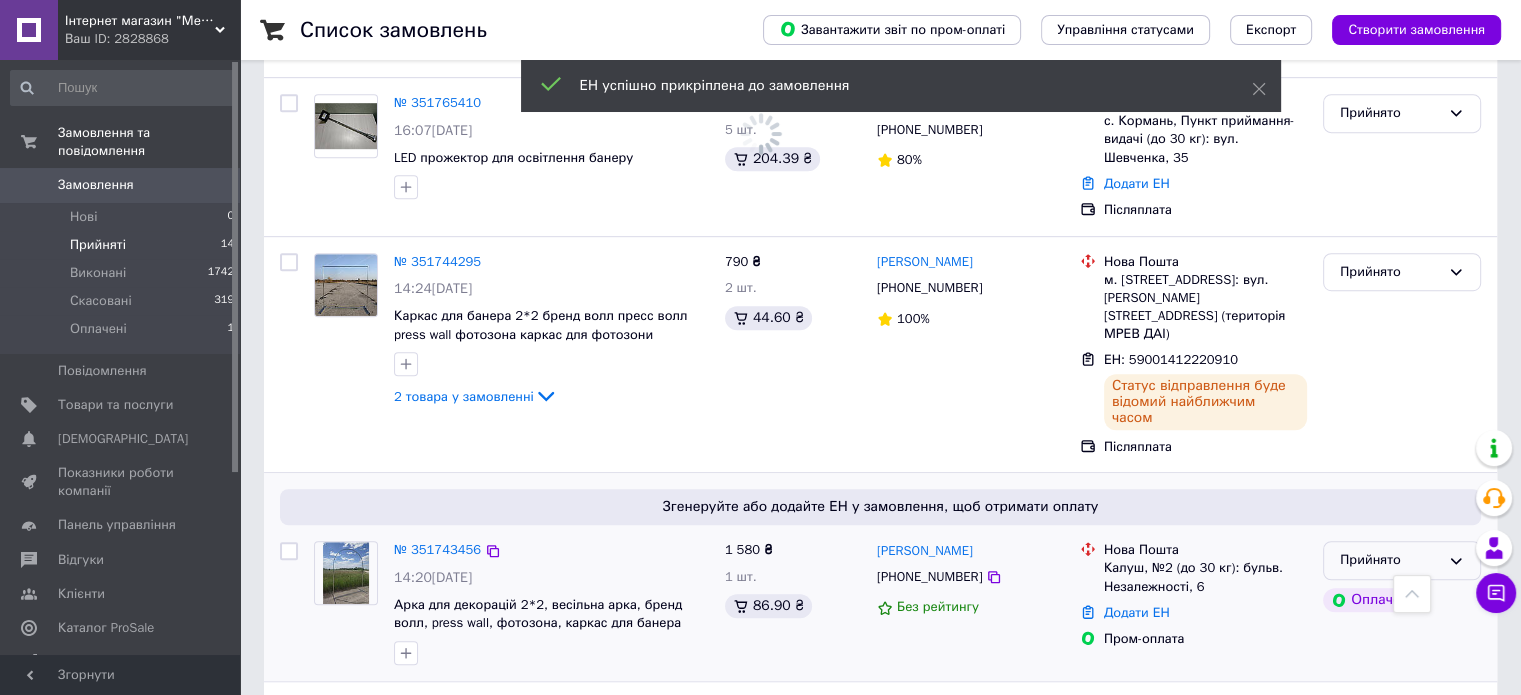 click on "Прийнято" at bounding box center (1390, 560) 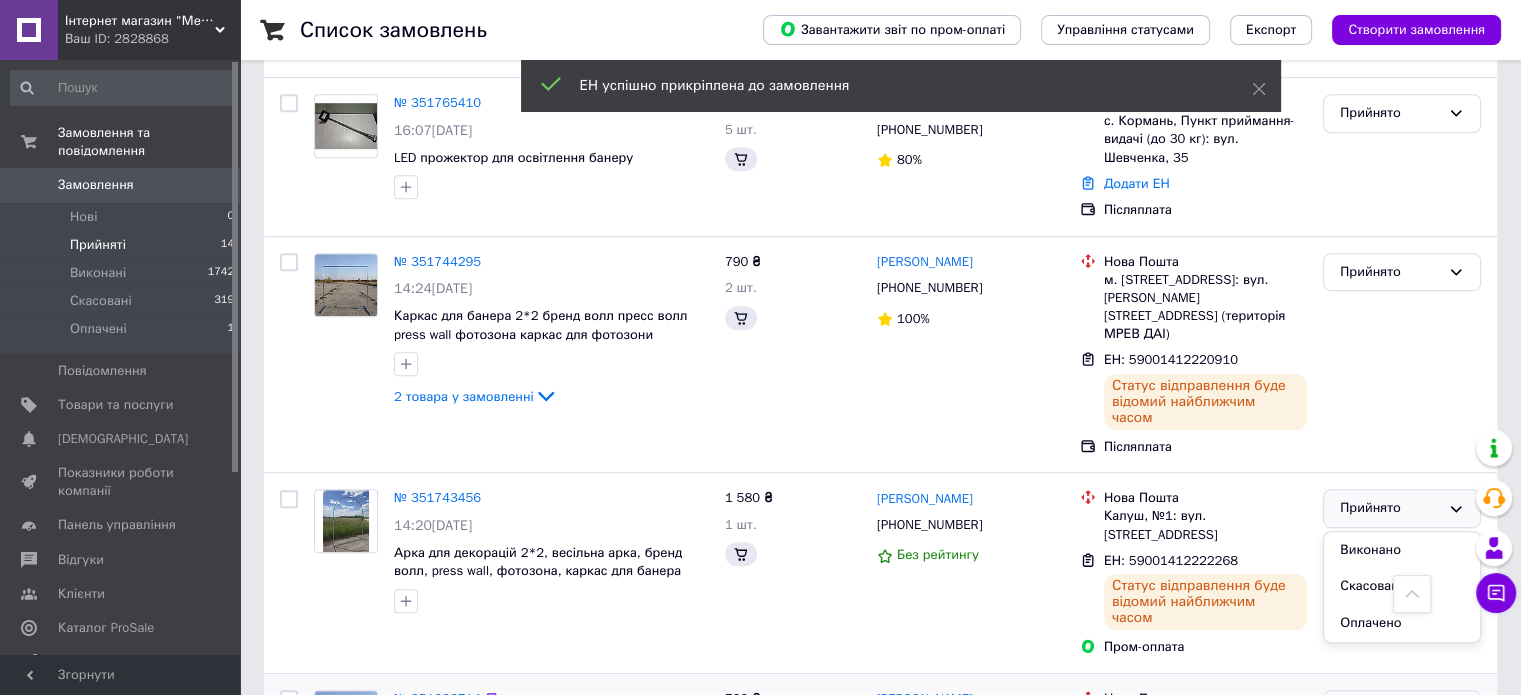 click on "Прийнято" at bounding box center (1390, 709) 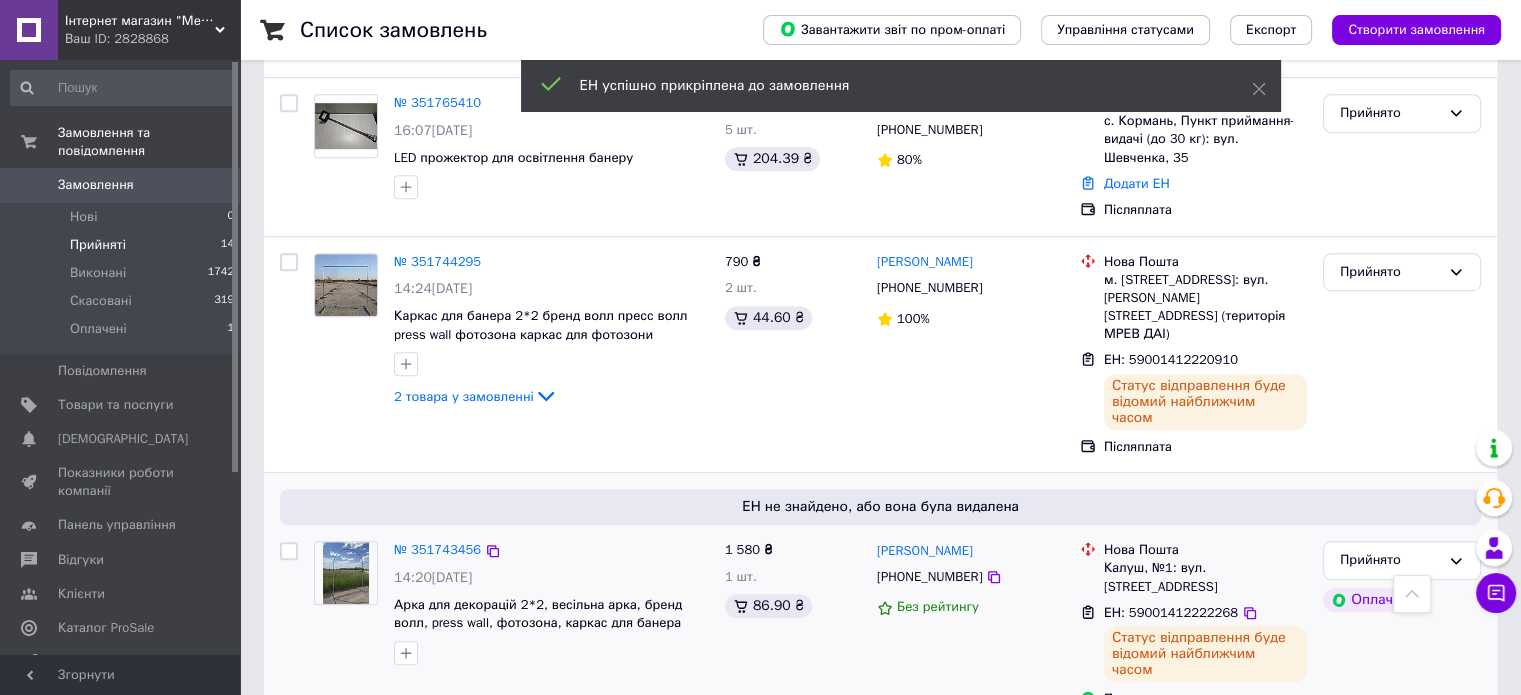 click on "Прийнято Оплачено" at bounding box center (1402, 624) 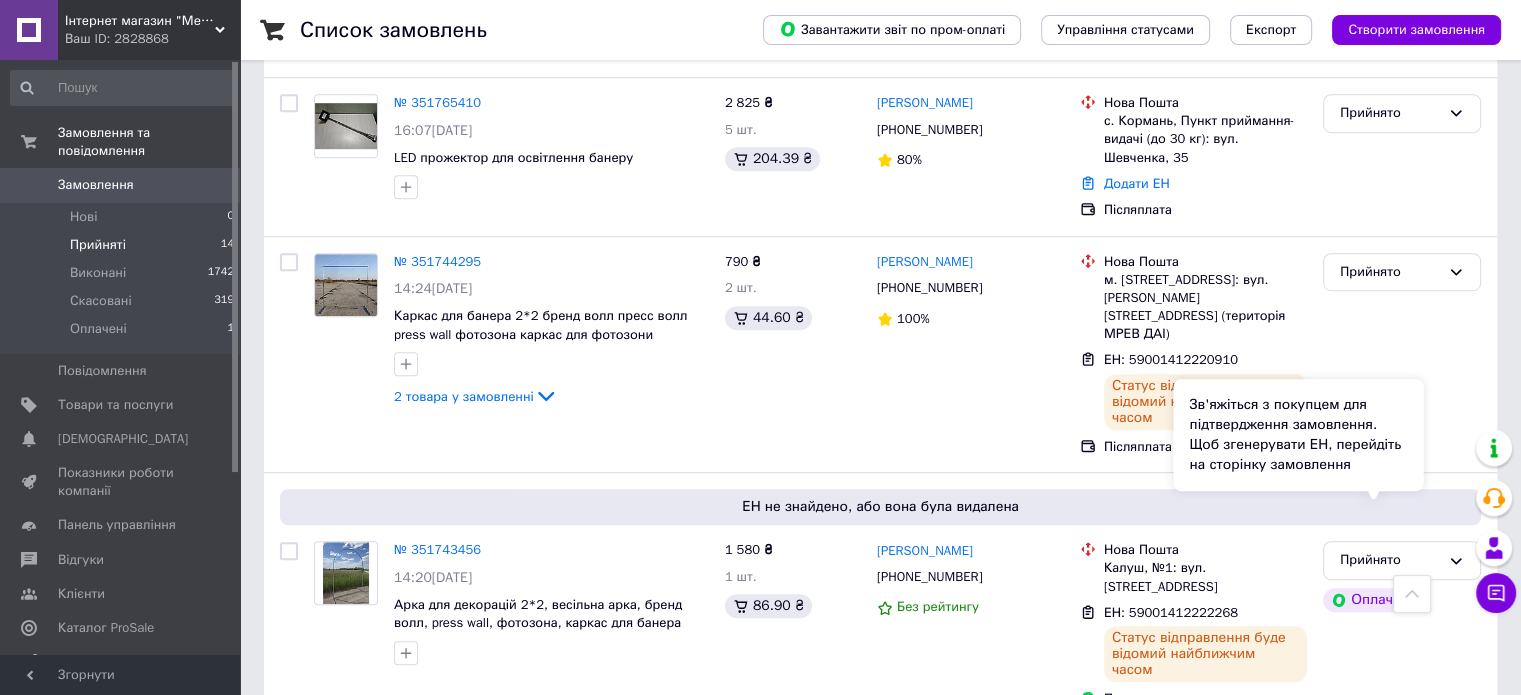 click on "Зв'яжіться з покупцем для підтвердження замовлення.
Щоб згенерувати ЕН, перейдіть на сторінку замовлення" at bounding box center (1298, 435) 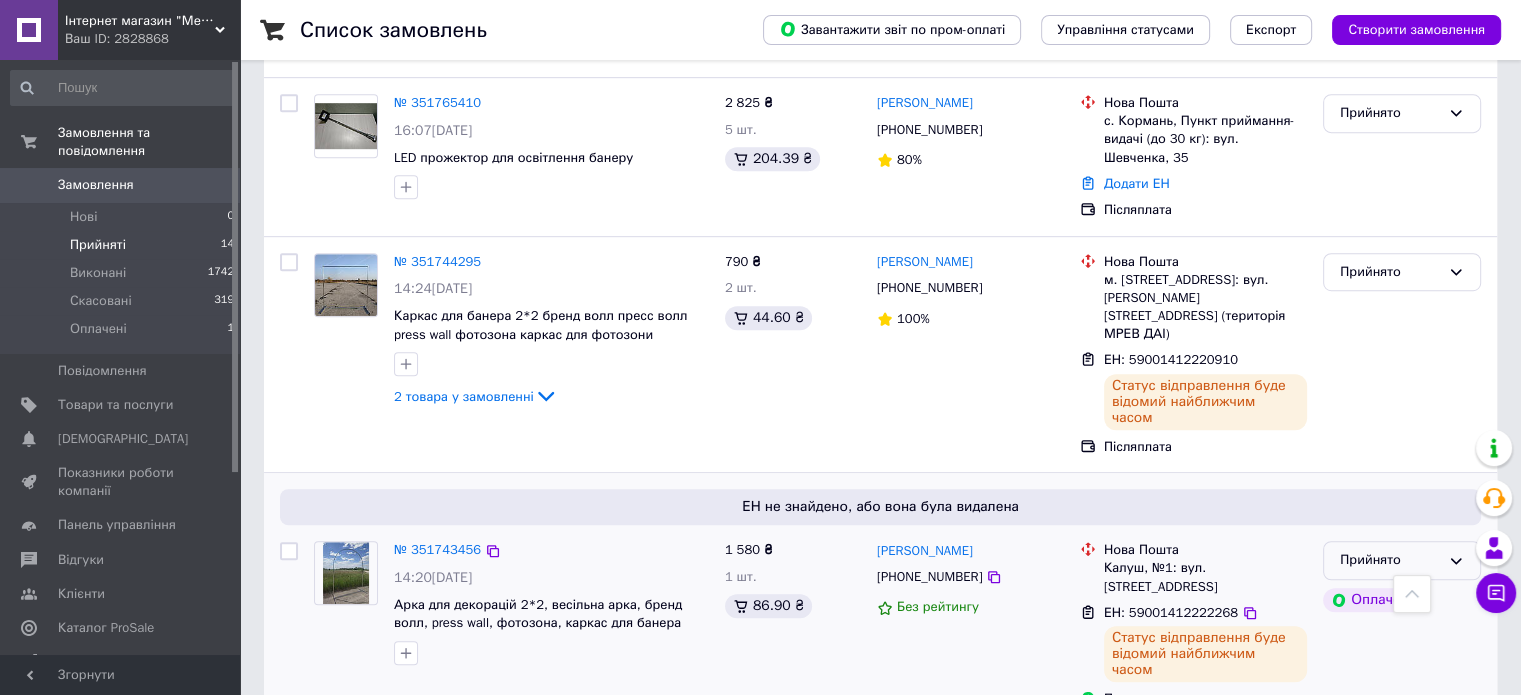 click 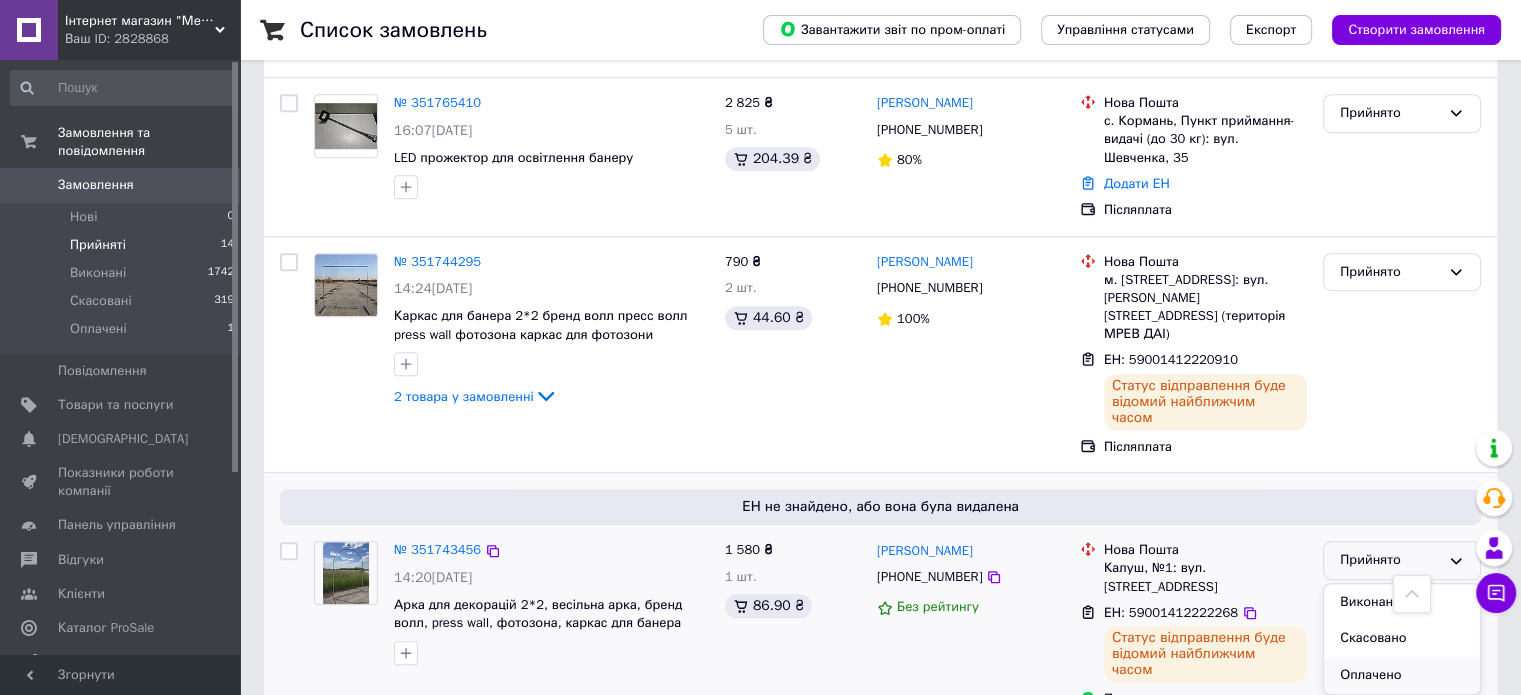click on "Оплачено" at bounding box center [1402, 675] 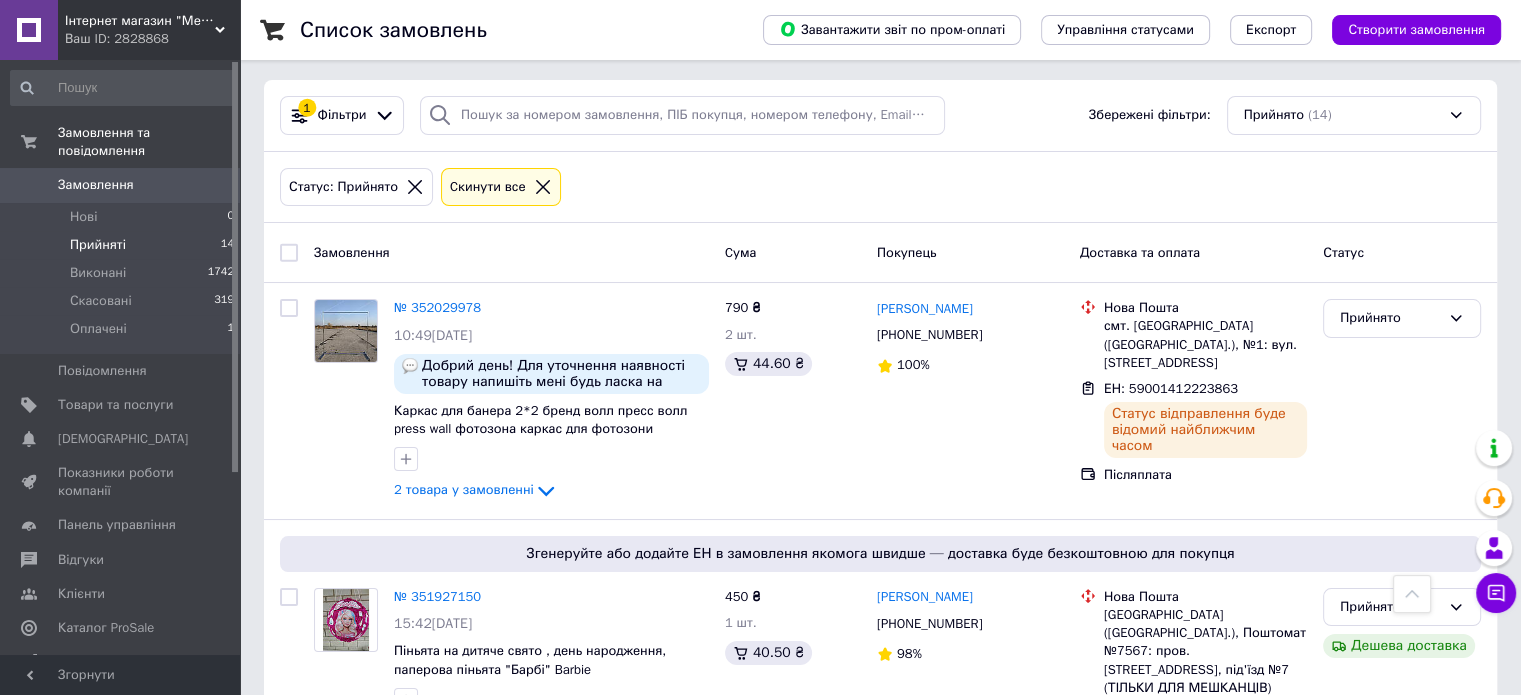 scroll, scrollTop: 0, scrollLeft: 0, axis: both 